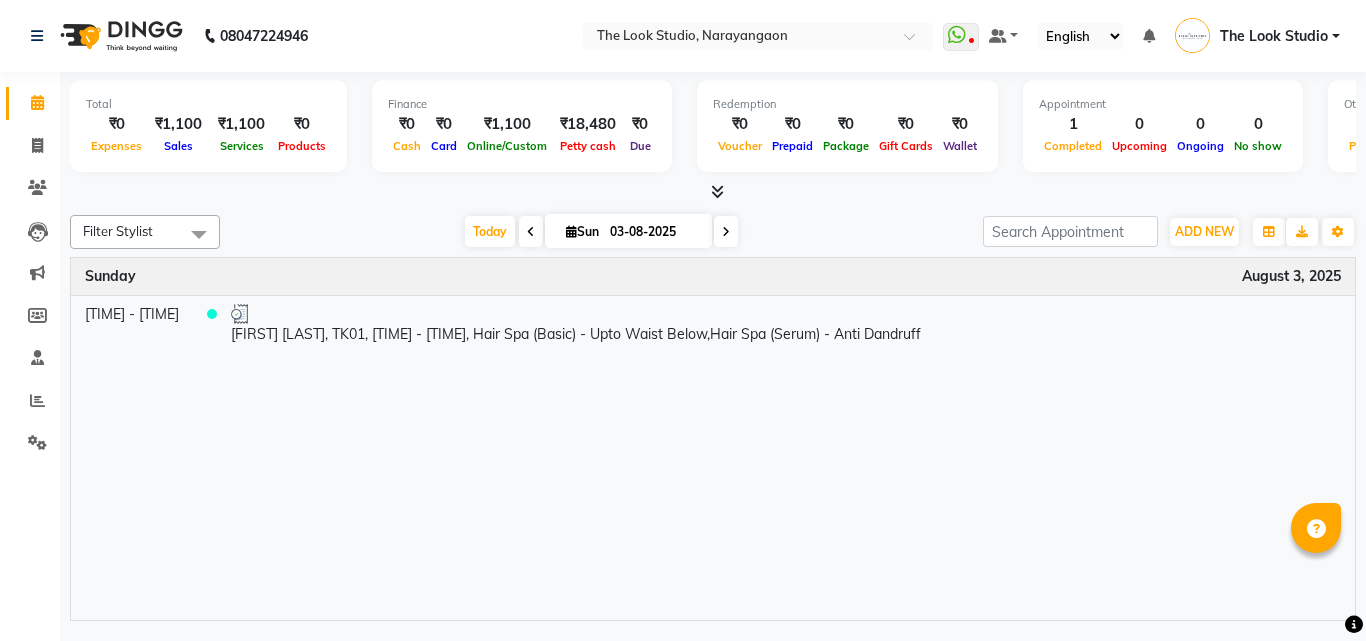 scroll, scrollTop: 0, scrollLeft: 0, axis: both 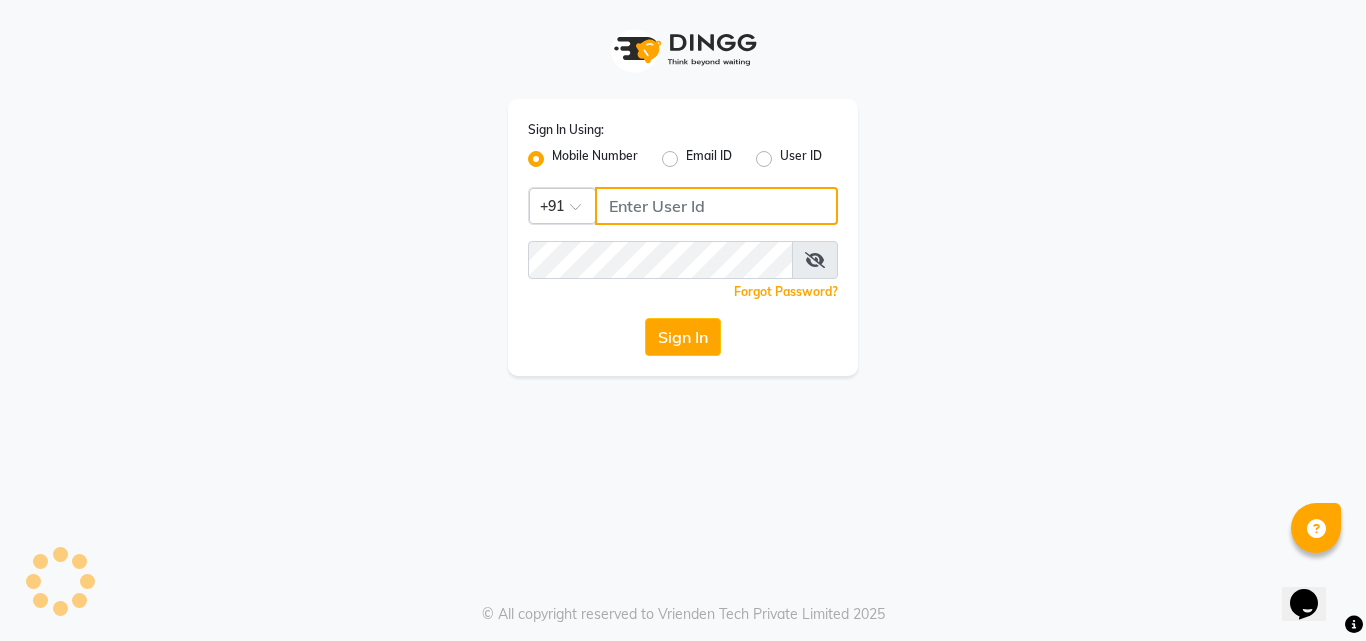 type on "[PHONE]" 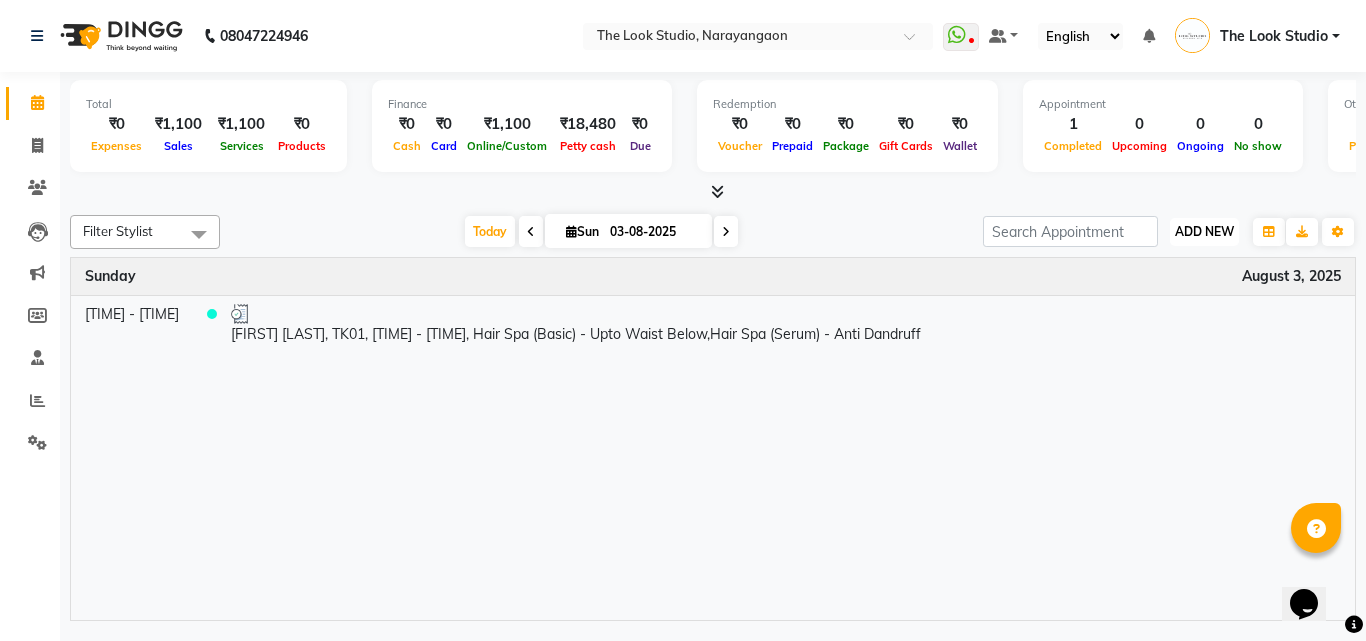 click on "ADD NEW" at bounding box center (1204, 231) 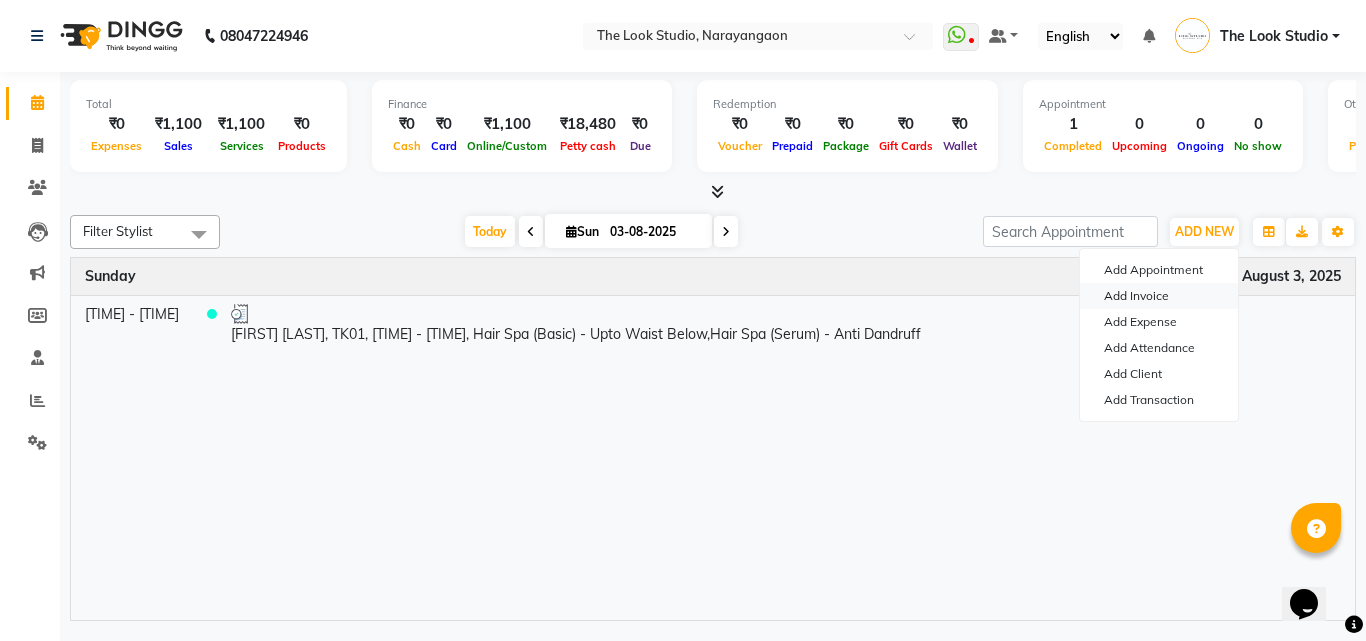 click on "Add Invoice" at bounding box center [1159, 296] 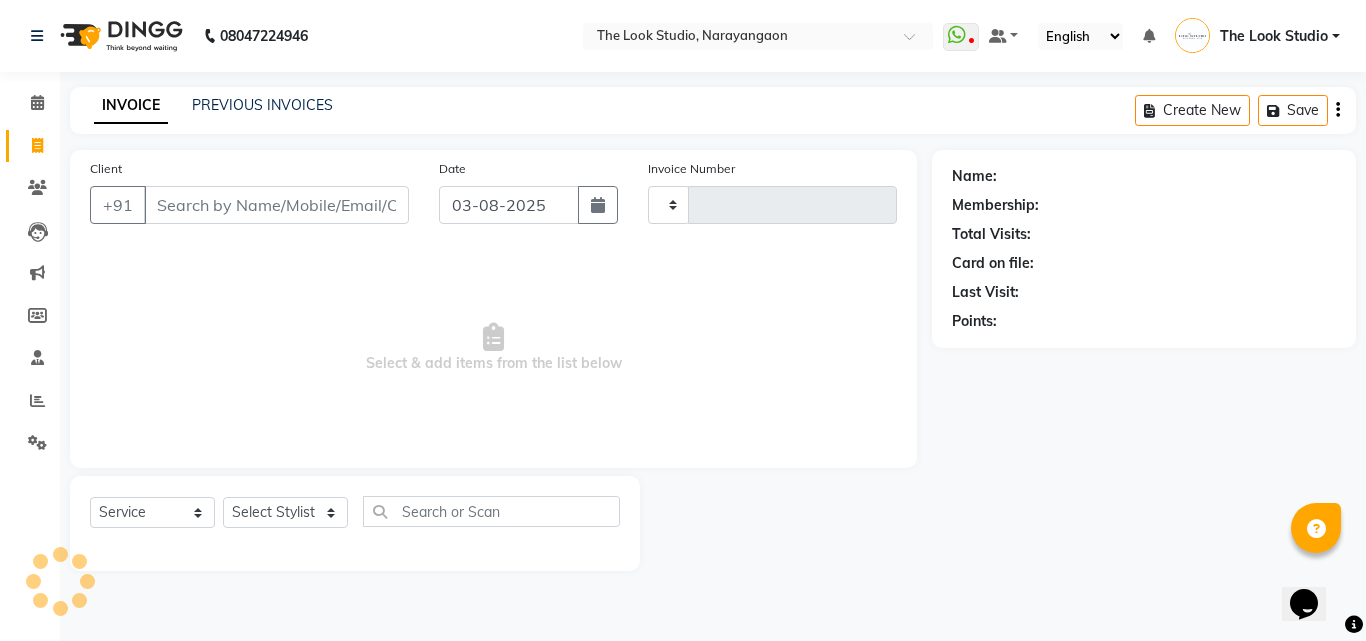 type on "0288" 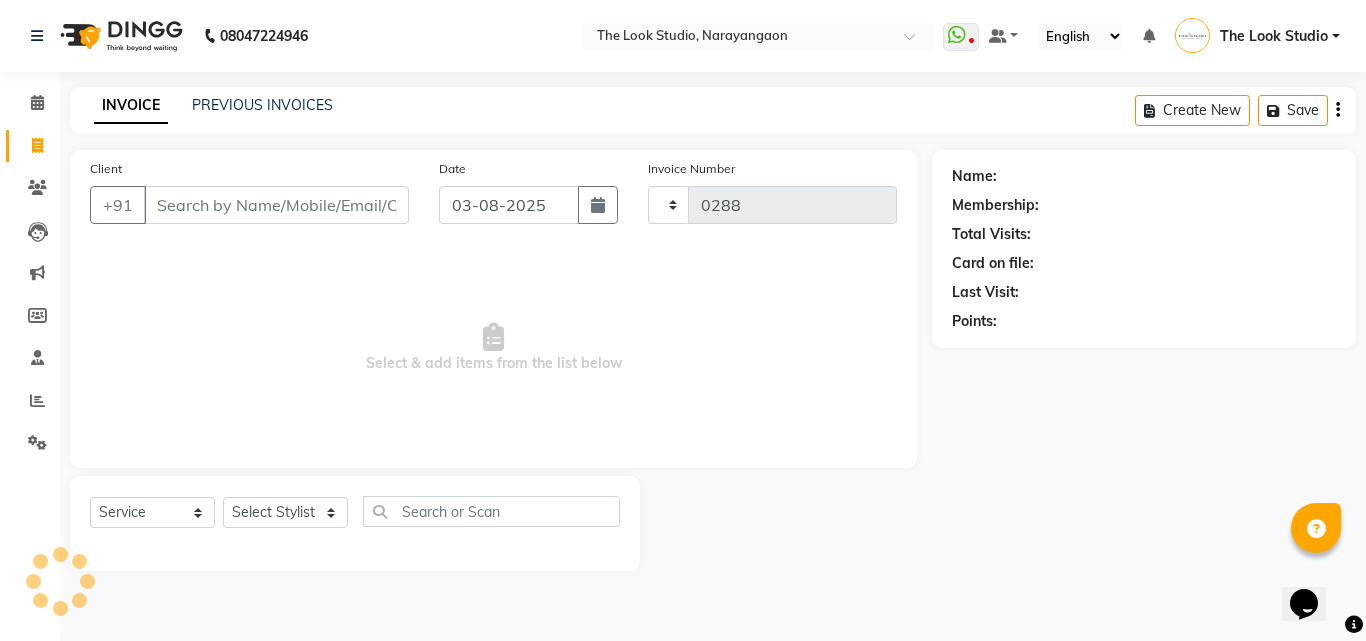 select on "867" 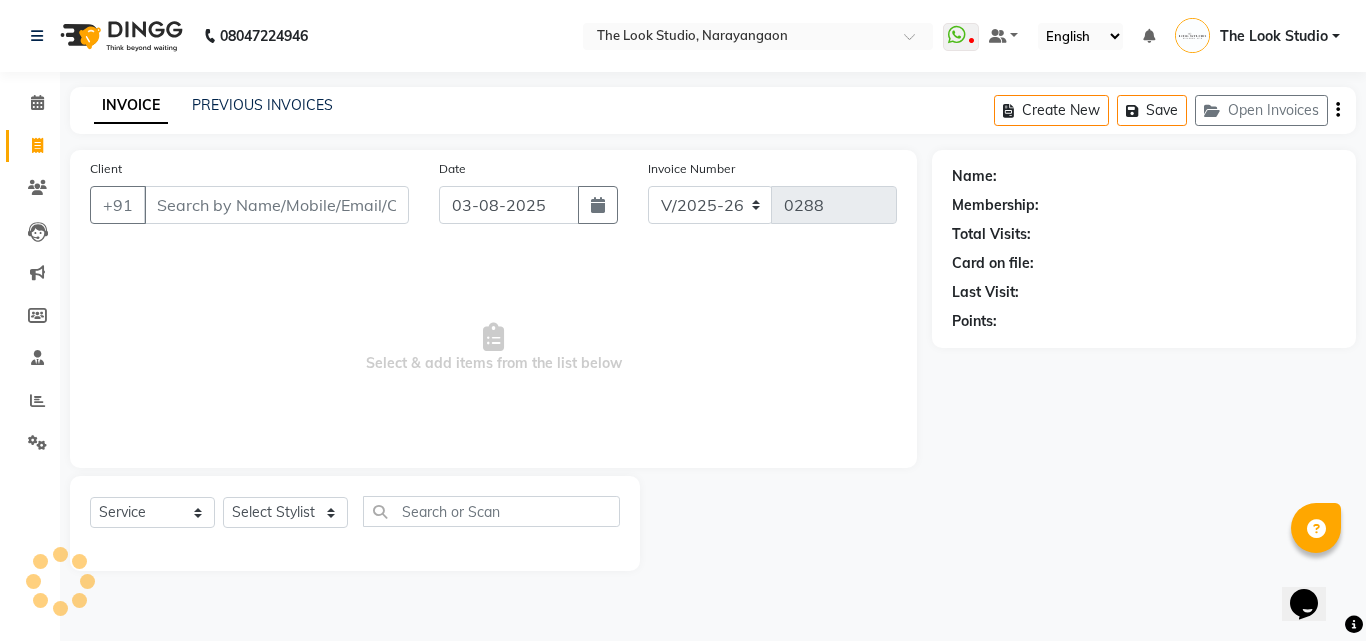 click on "Client" at bounding box center (276, 205) 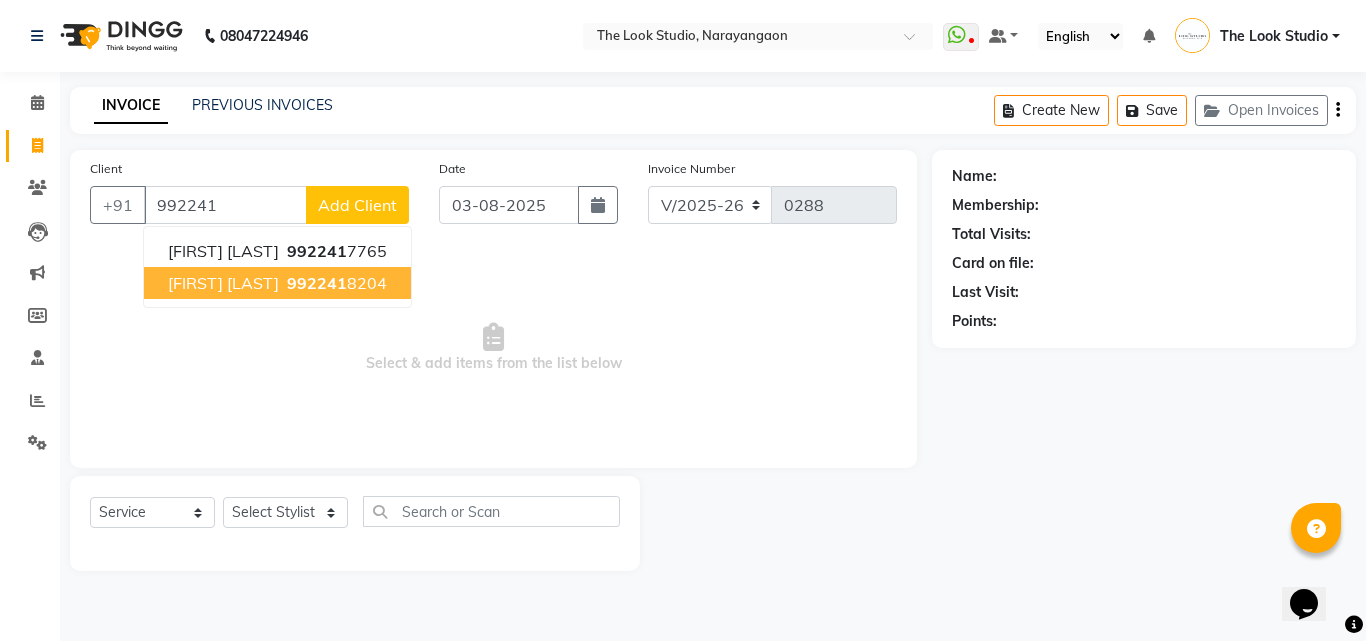 click on "992241" at bounding box center (317, 283) 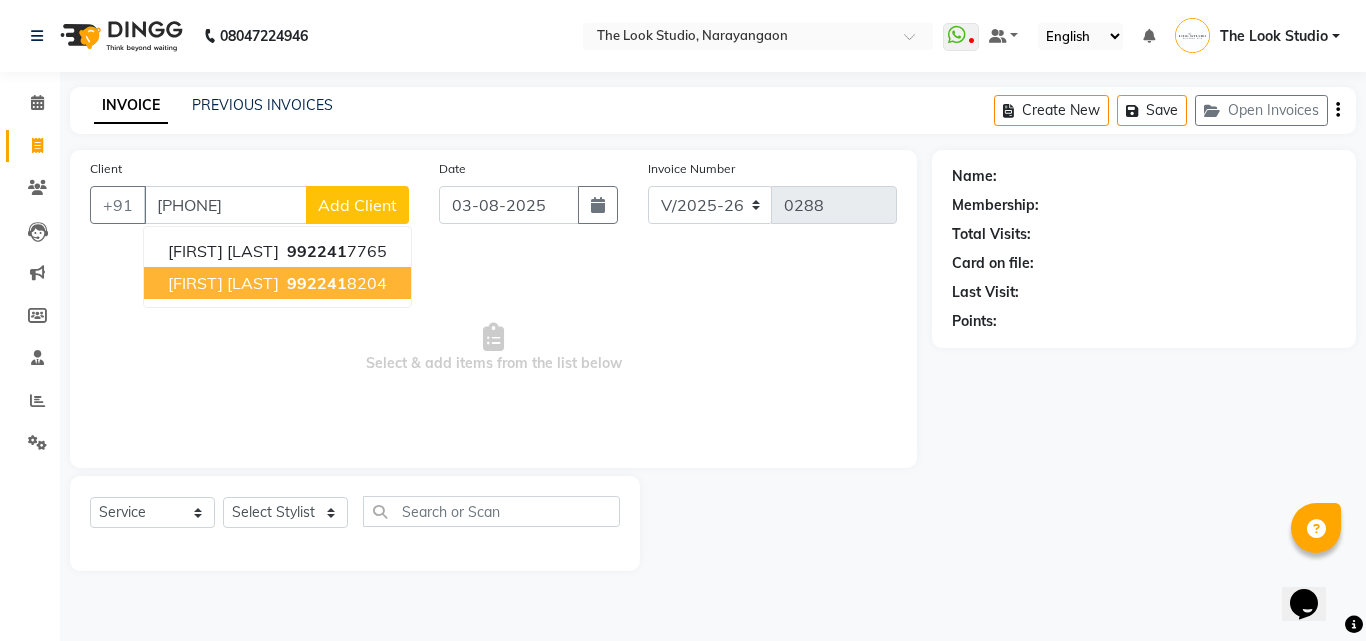 type on "[PHONE]" 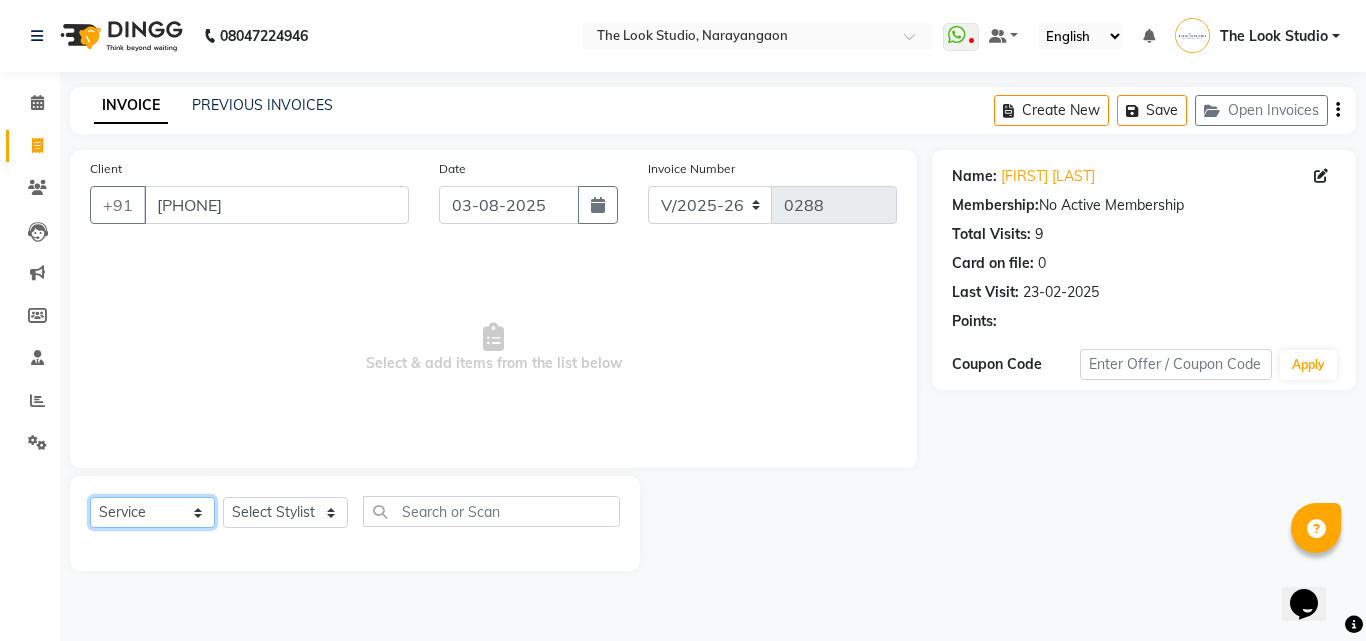 click on "Select  Service  Product  Membership  Package Voucher Prepaid Gift Card" 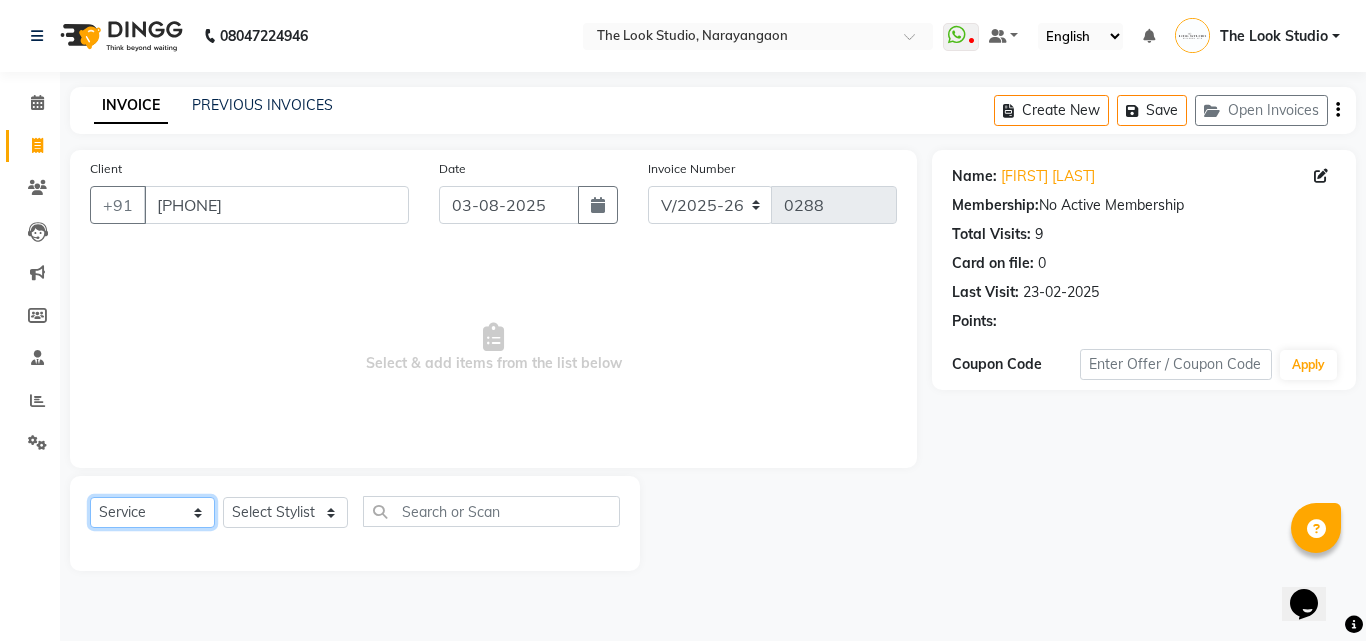 click on "Select  Service  Product  Membership  Package Voucher Prepaid Gift Card" 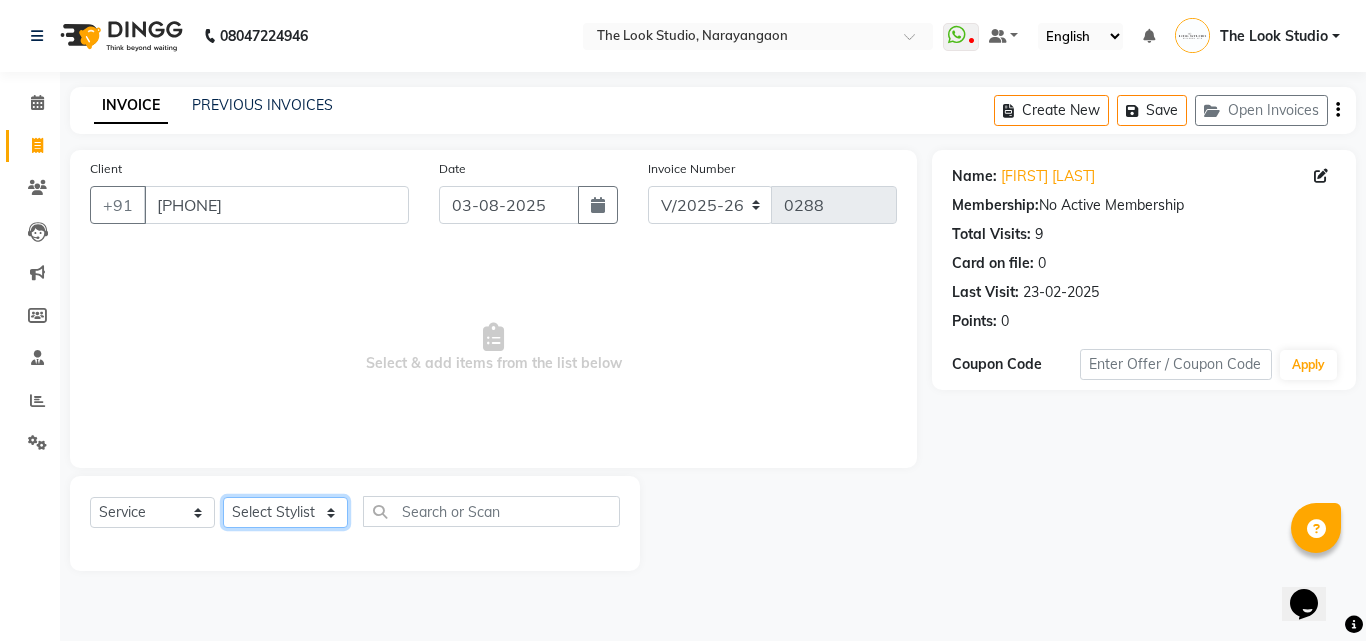 click on "Select Stylist Sanjivni The Look Studio" 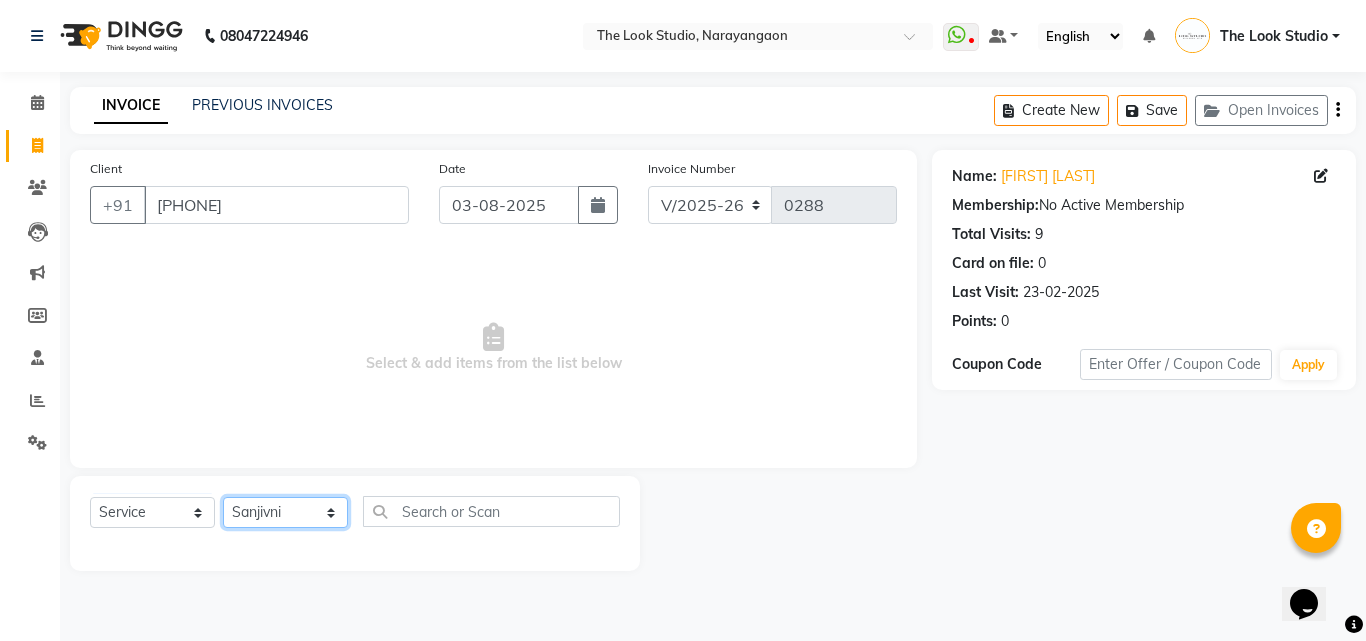 click on "Select Stylist Sanjivni The Look Studio" 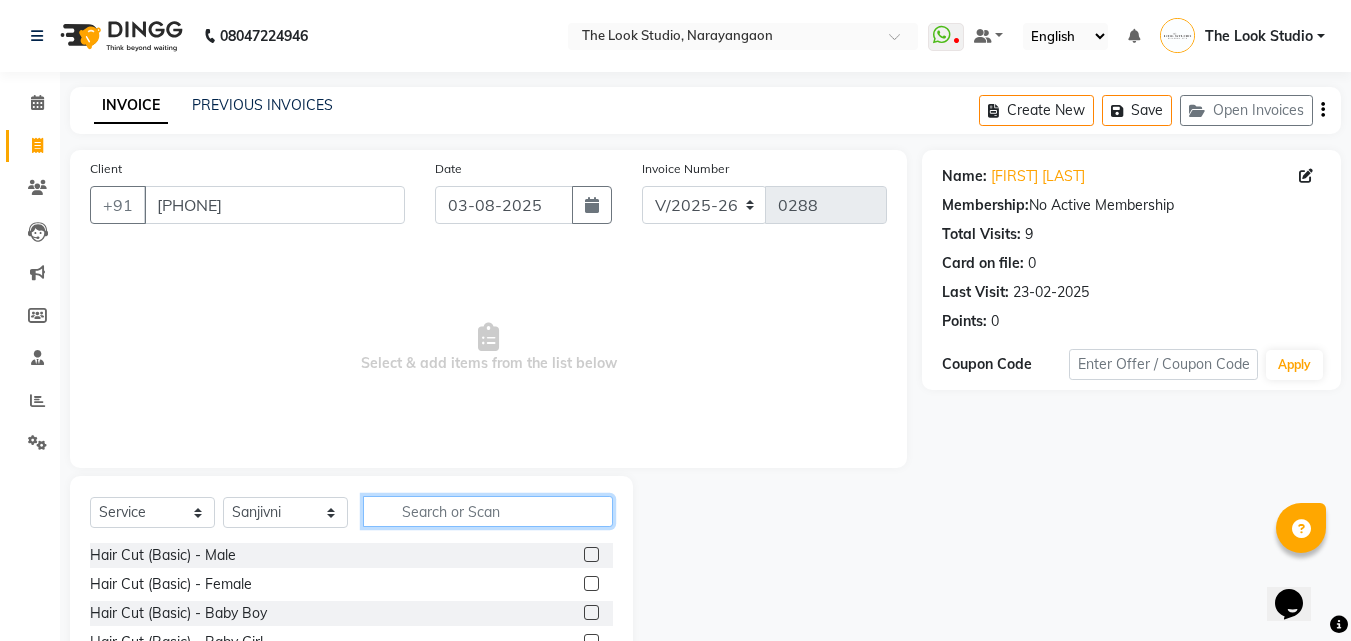 click 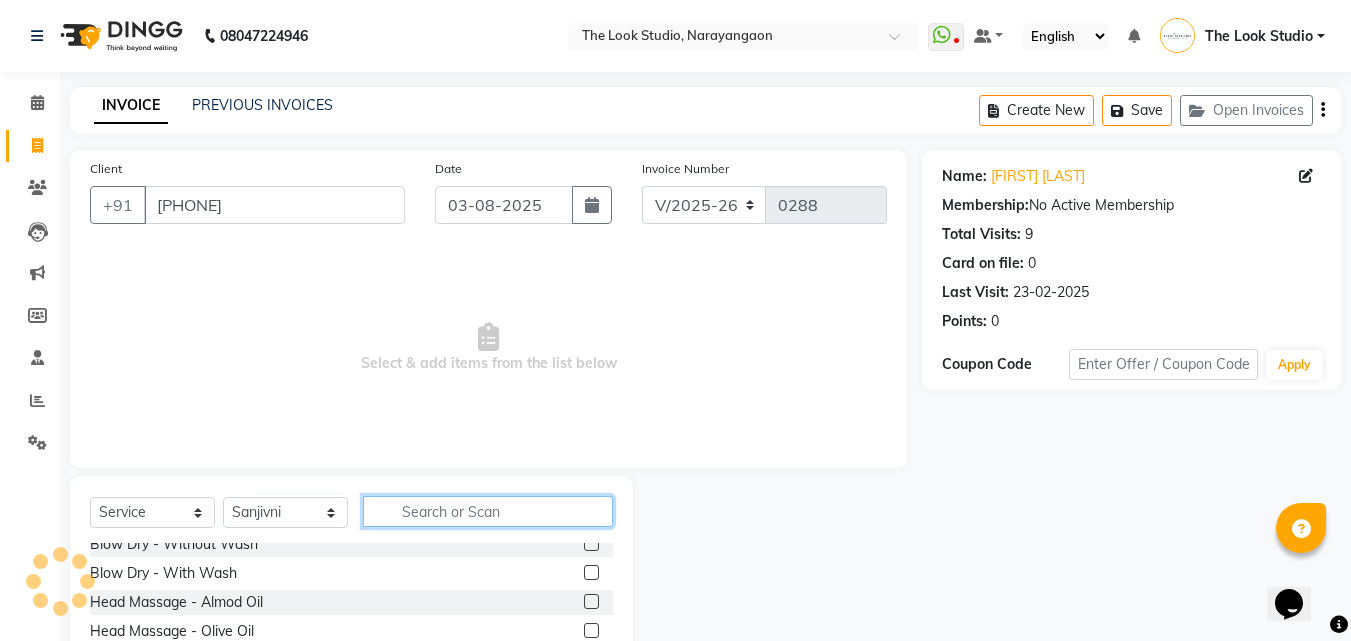 scroll, scrollTop: 500, scrollLeft: 0, axis: vertical 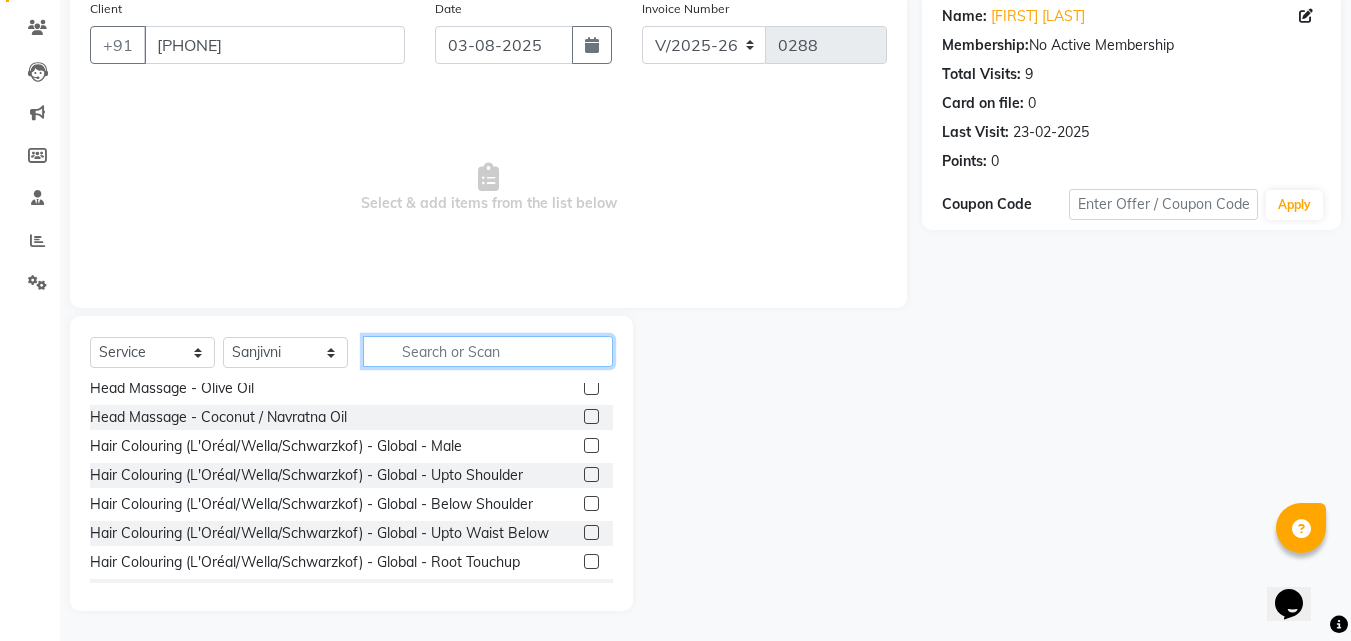 click 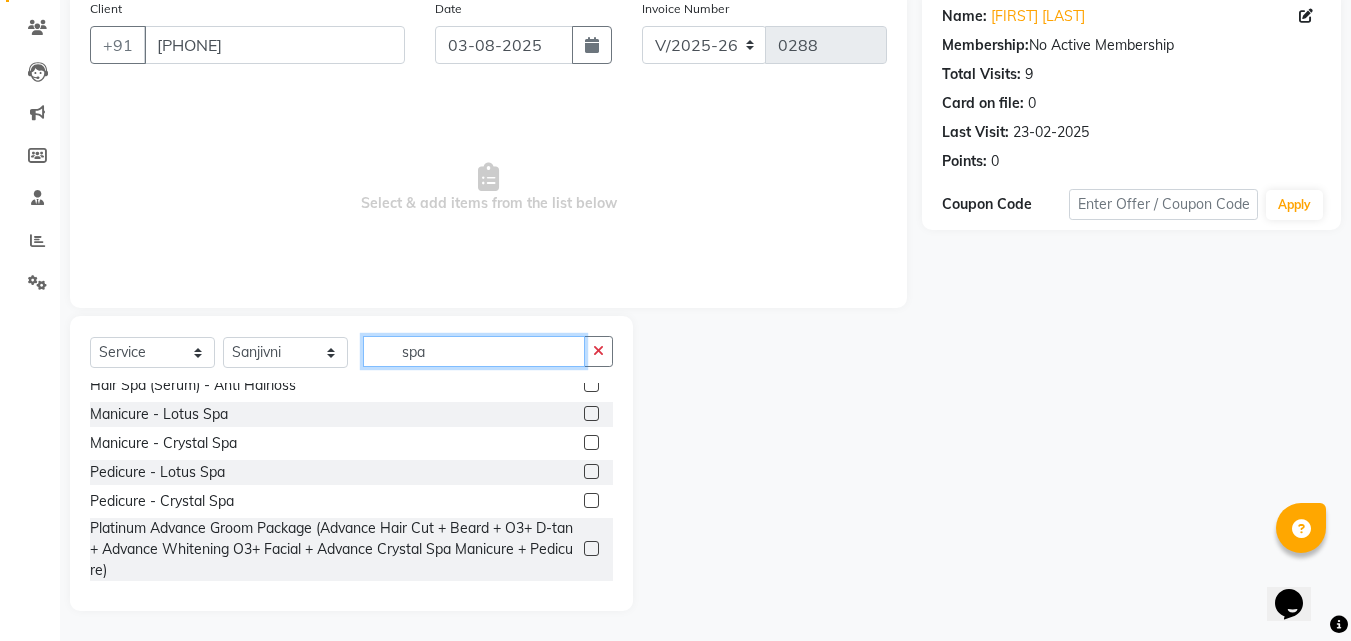scroll, scrollTop: 0, scrollLeft: 0, axis: both 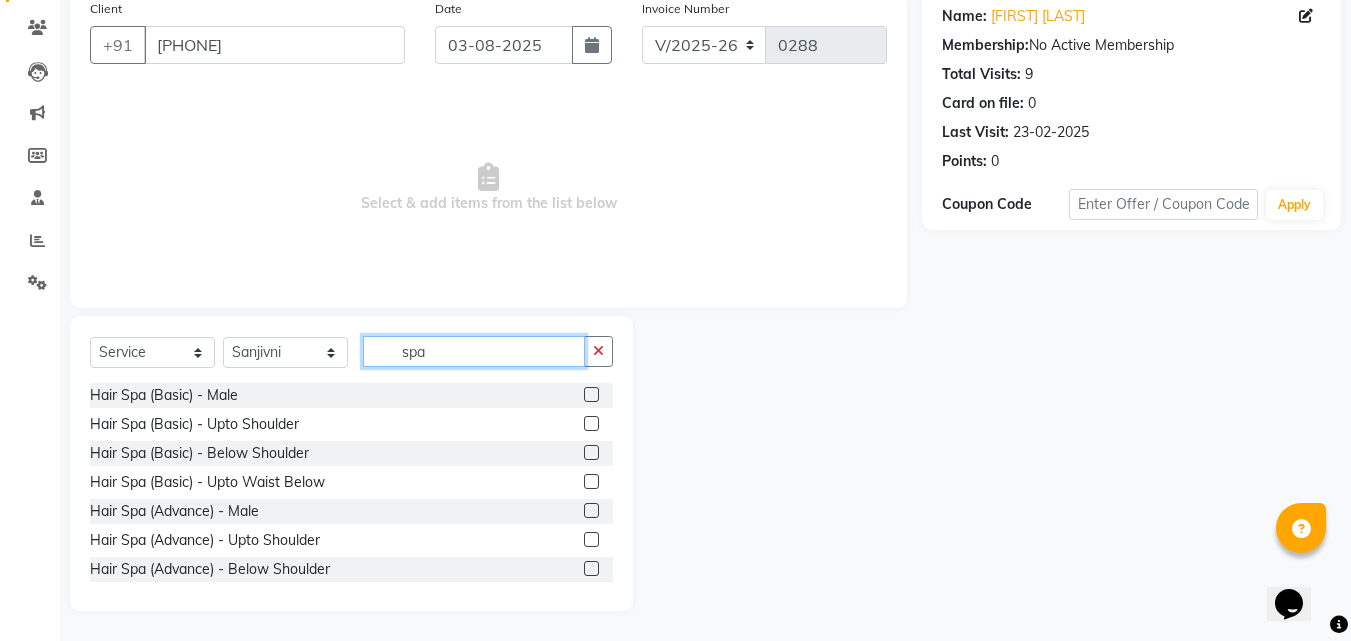type on "spa" 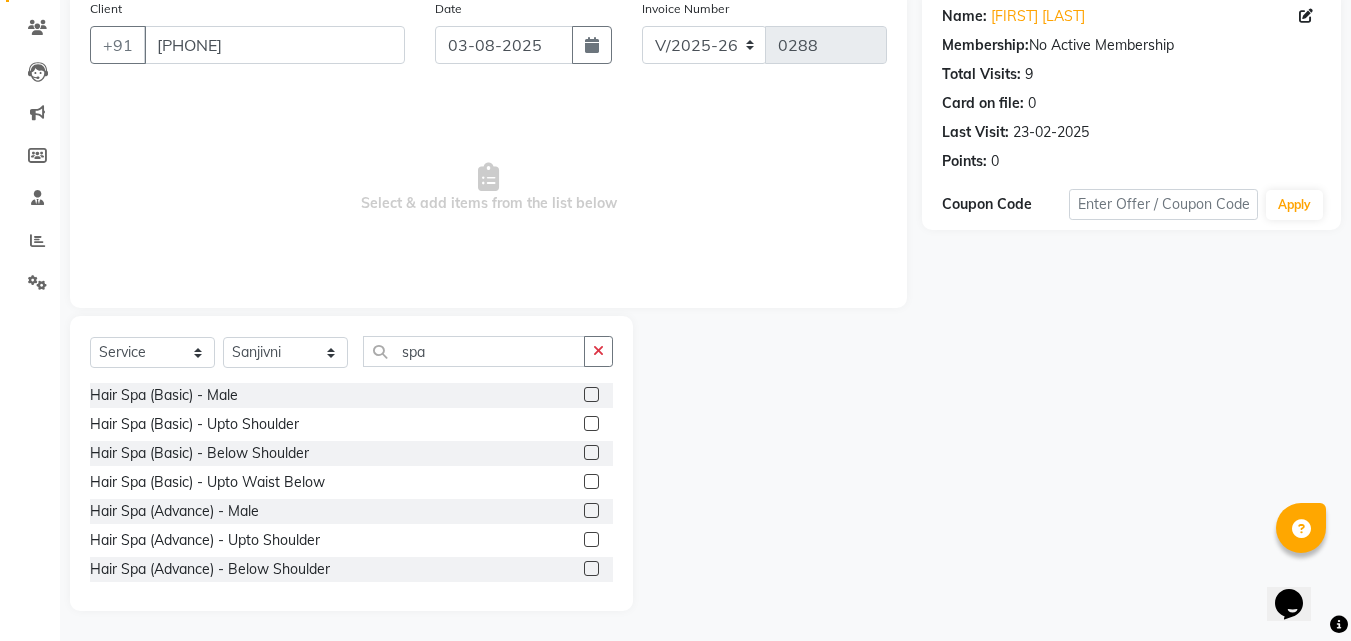 click 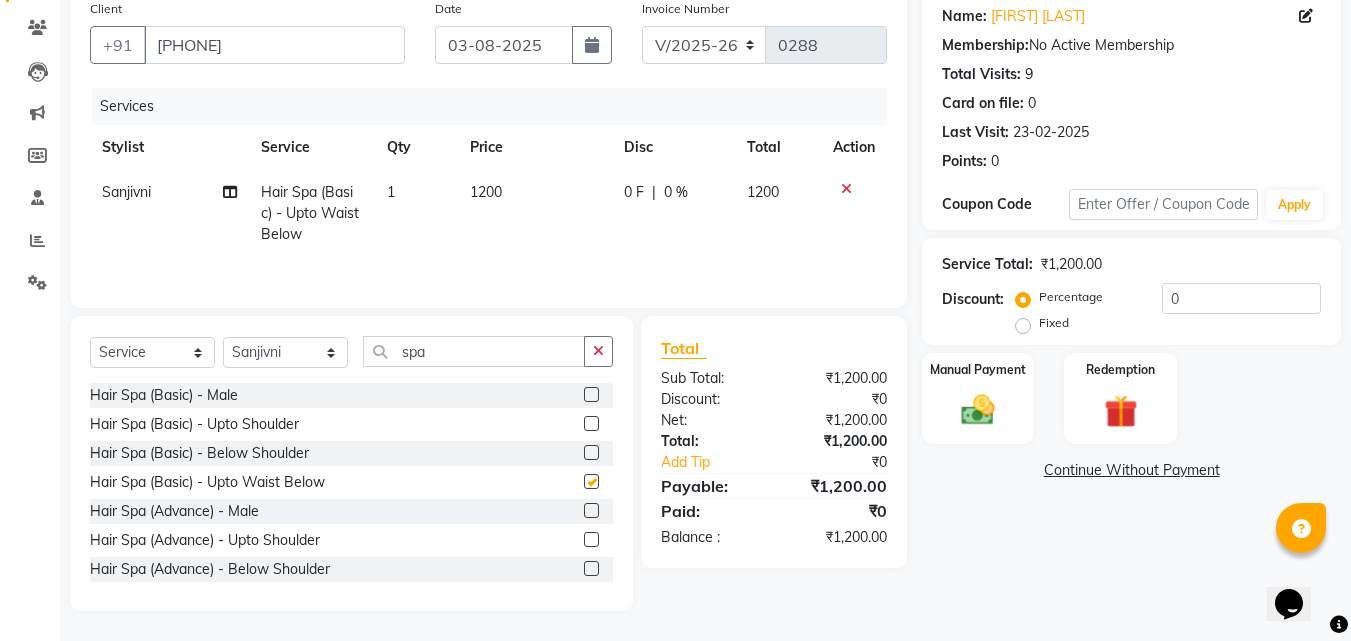 checkbox on "false" 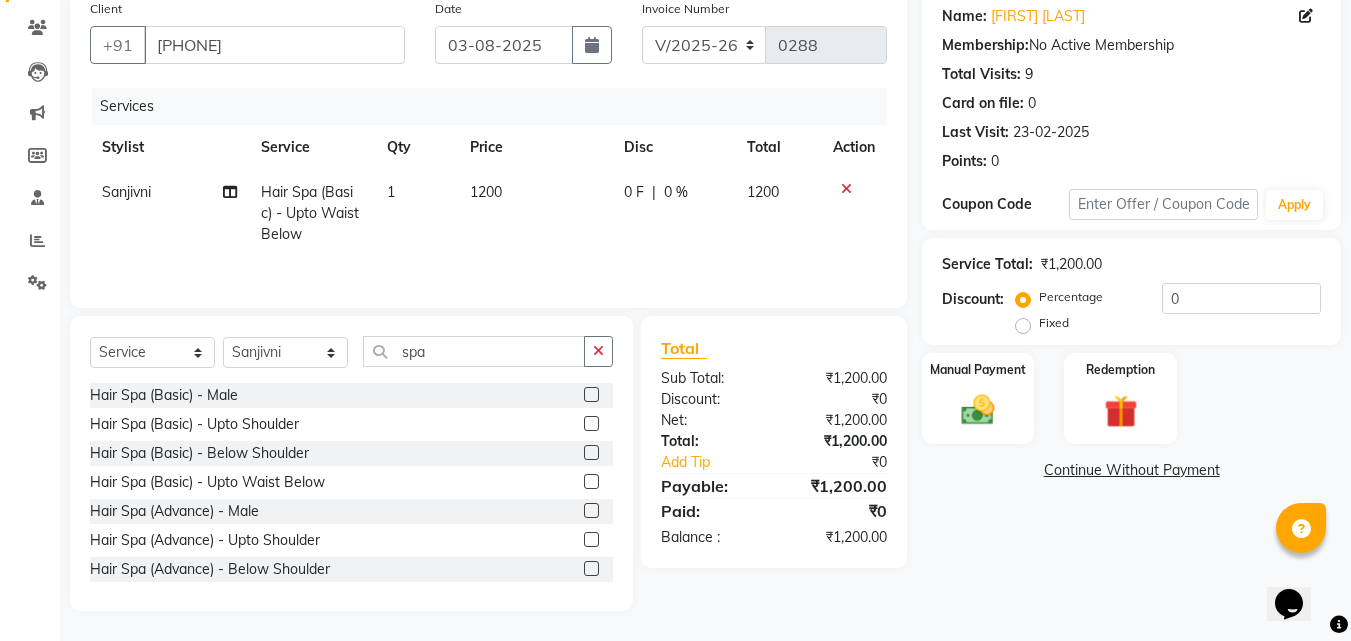 click on "1200" 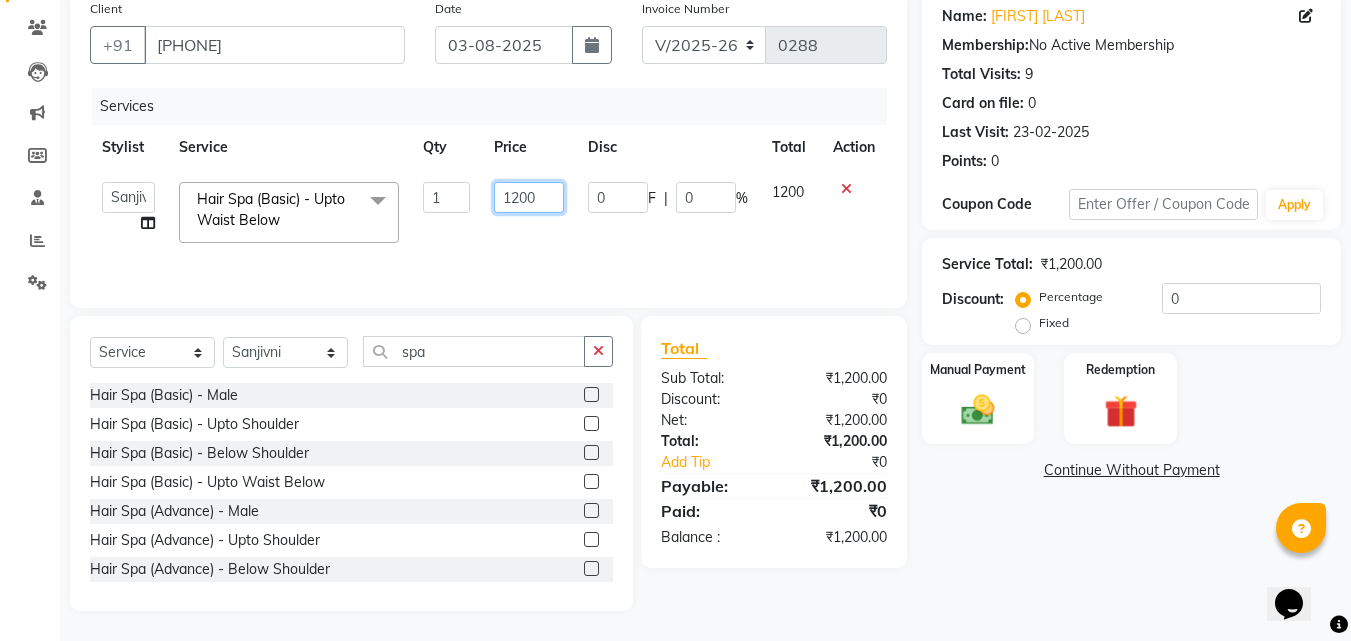 click on "1200" 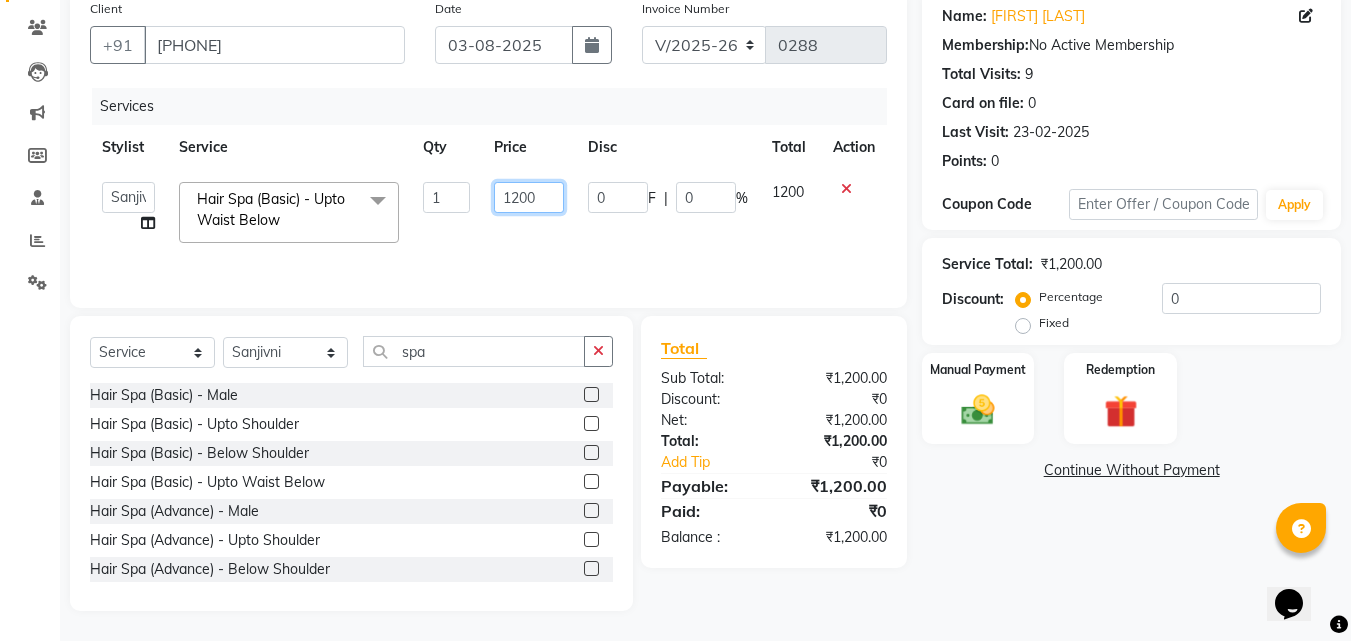 click on "1200" 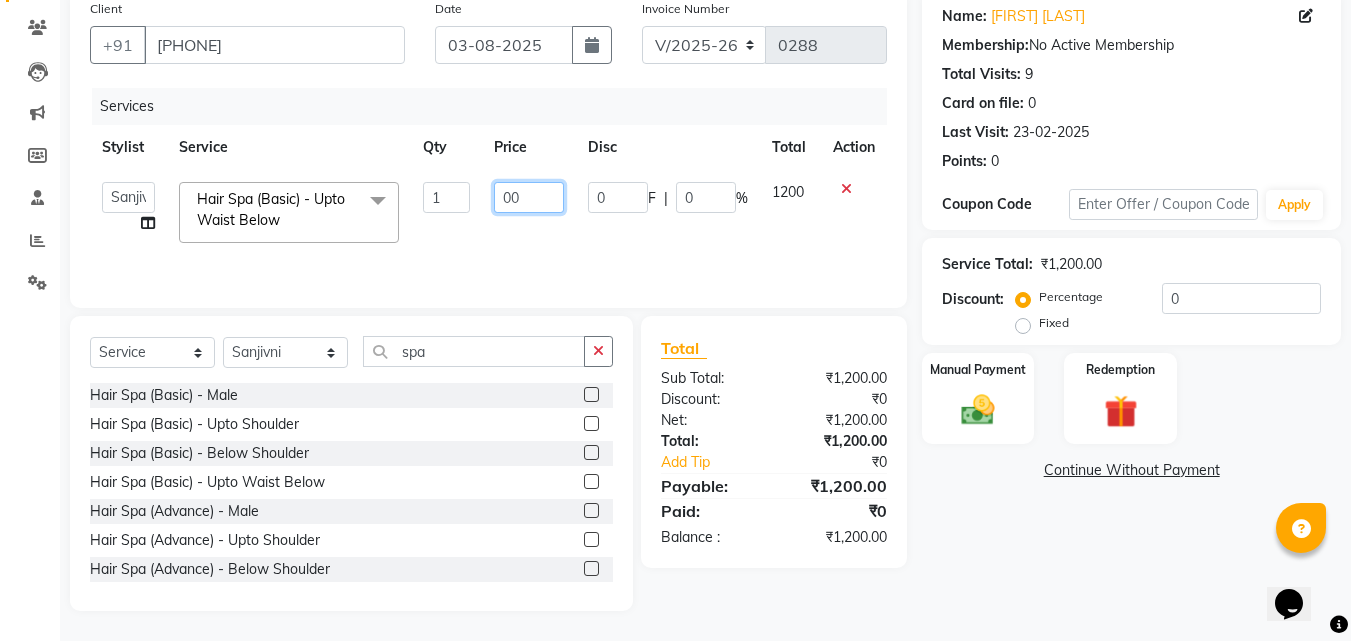 type on "900" 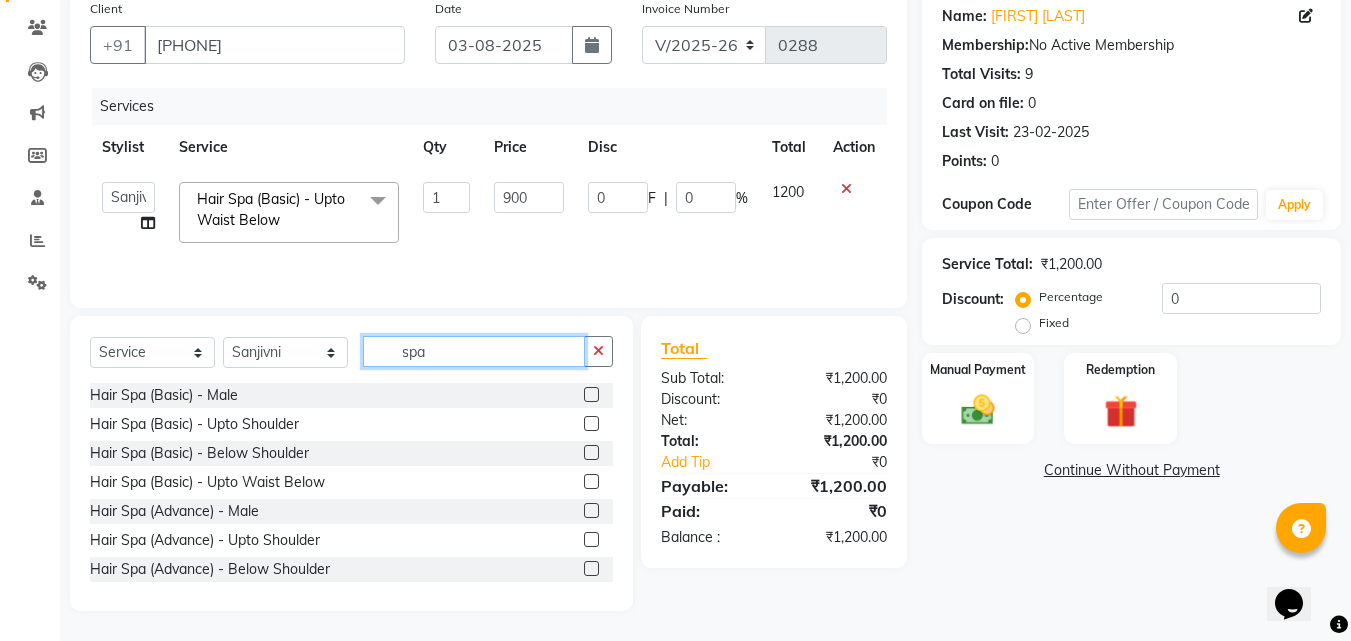 click on "spa" 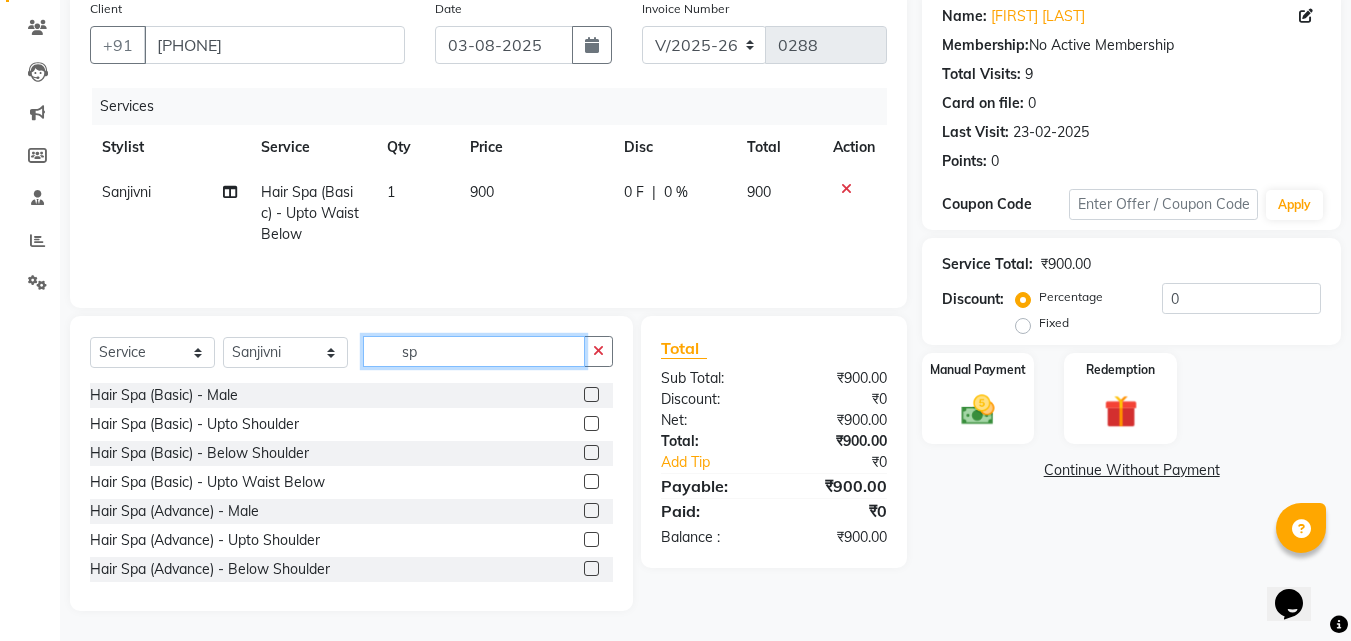 type on "s" 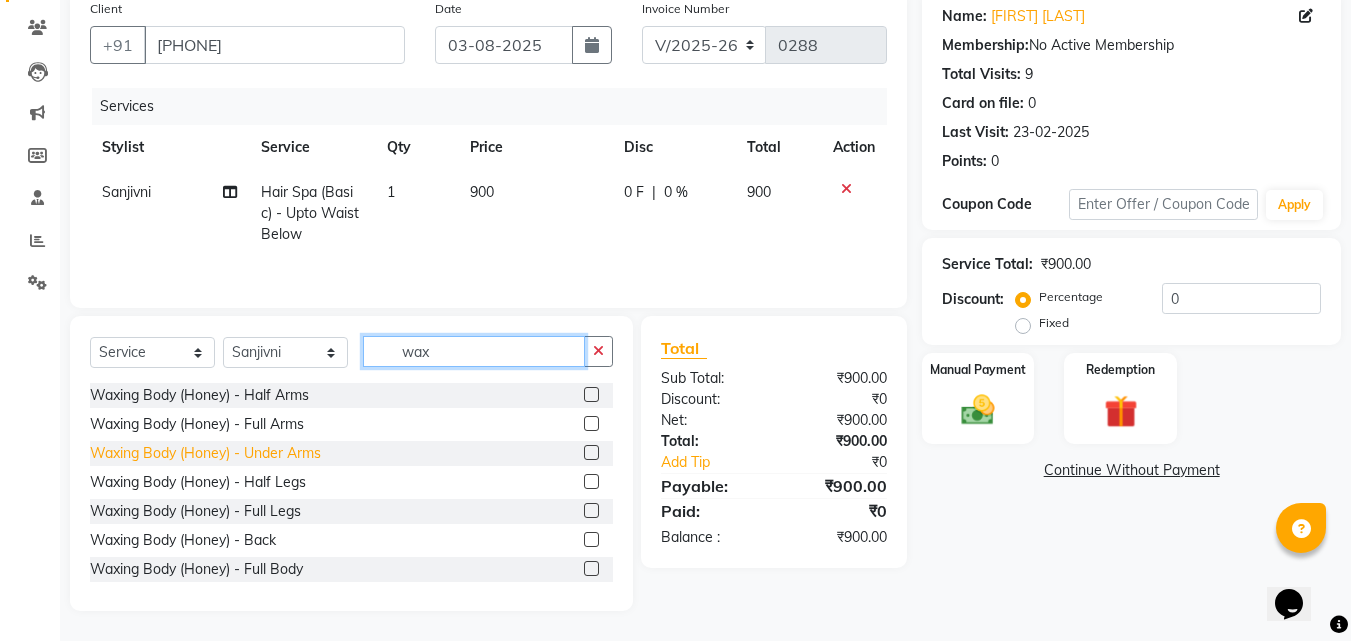 type on "wax" 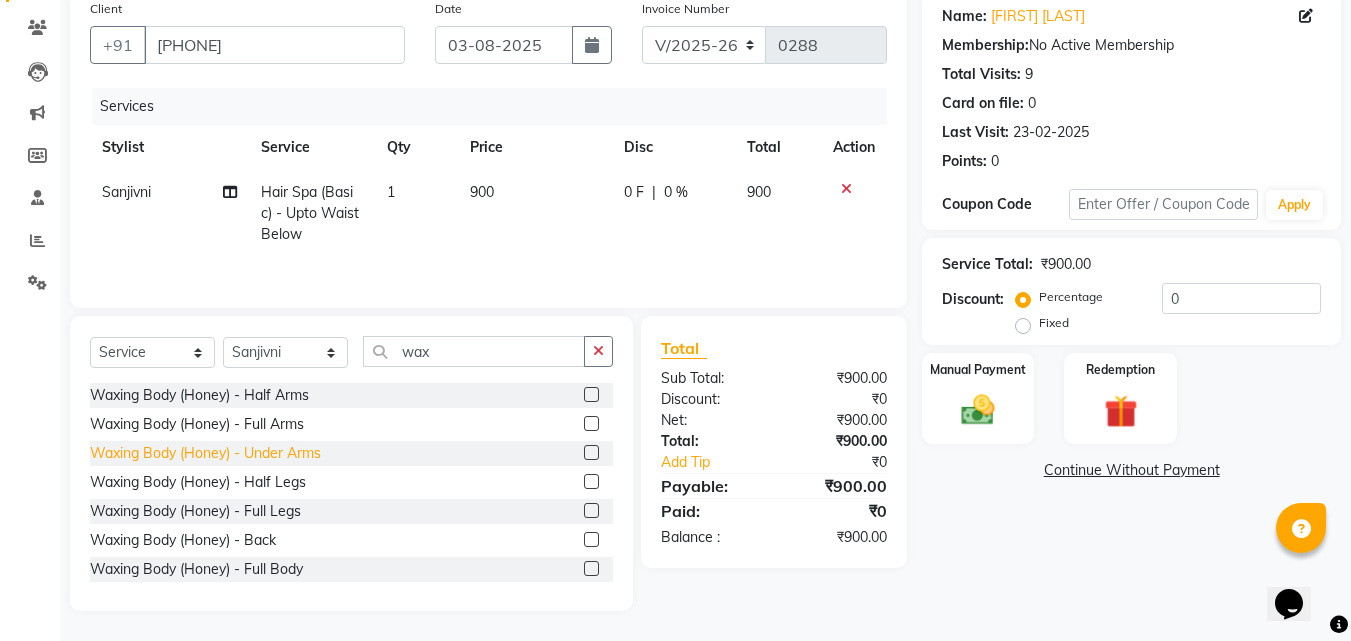 click on "Waxing Body (Honey) - Under Arms" 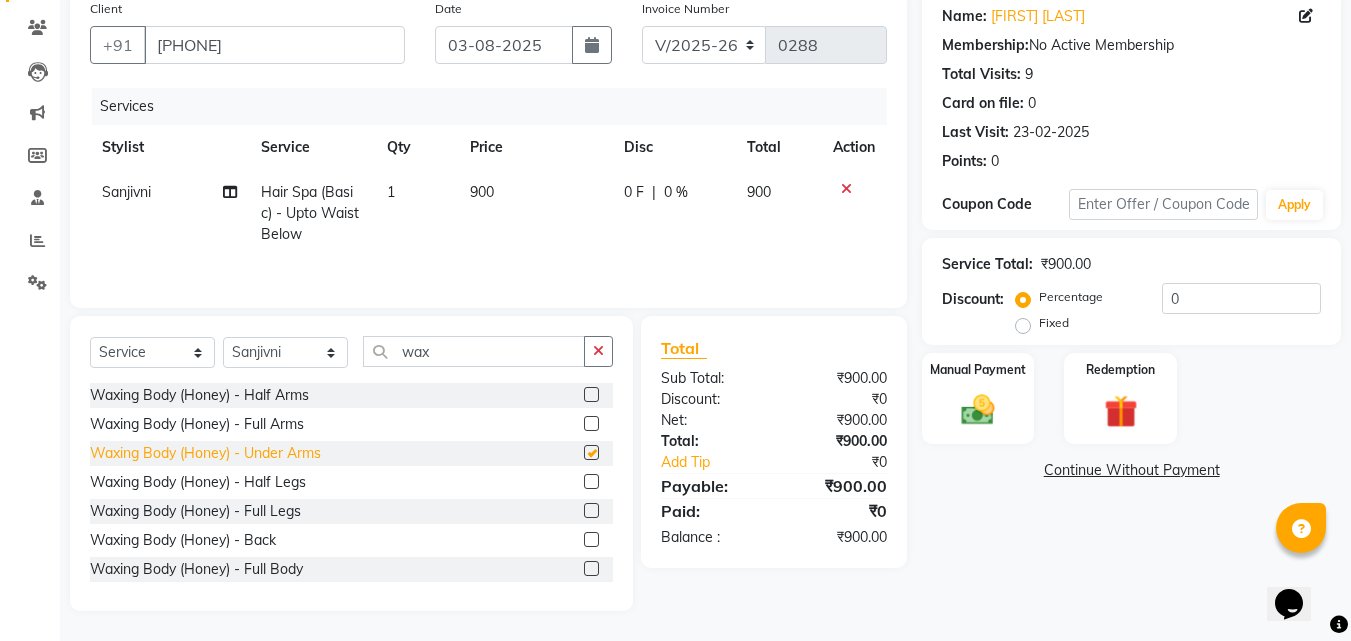 checkbox on "false" 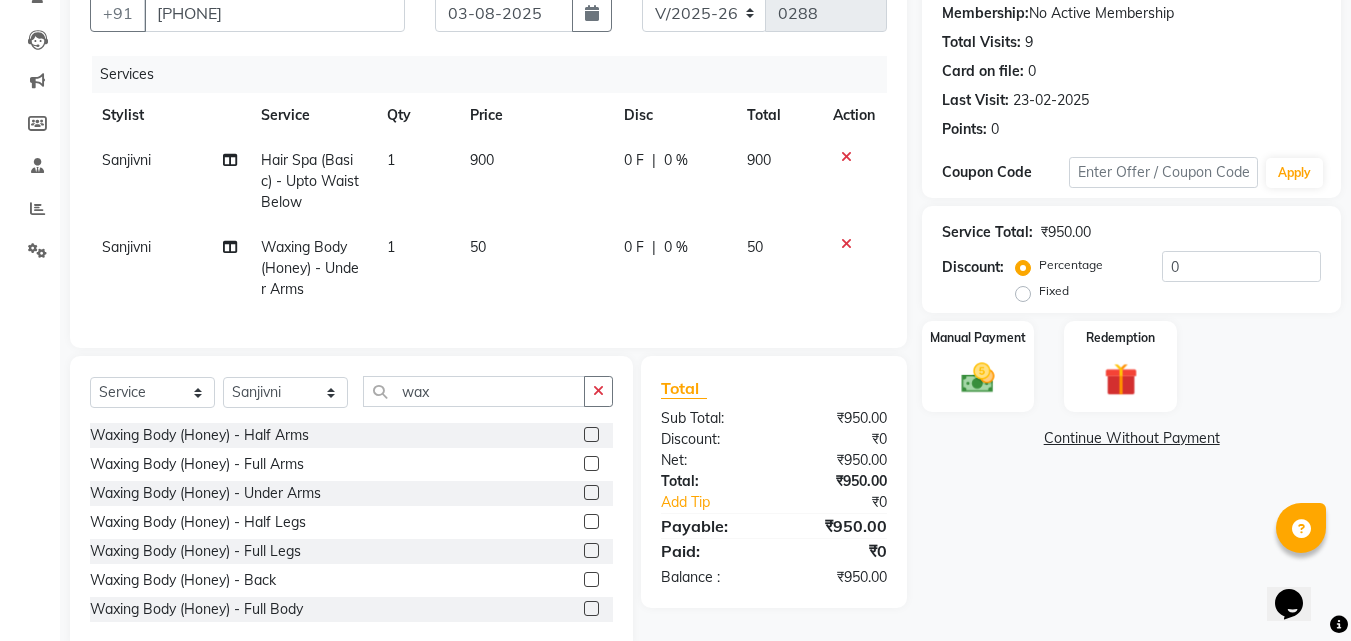 scroll, scrollTop: 147, scrollLeft: 0, axis: vertical 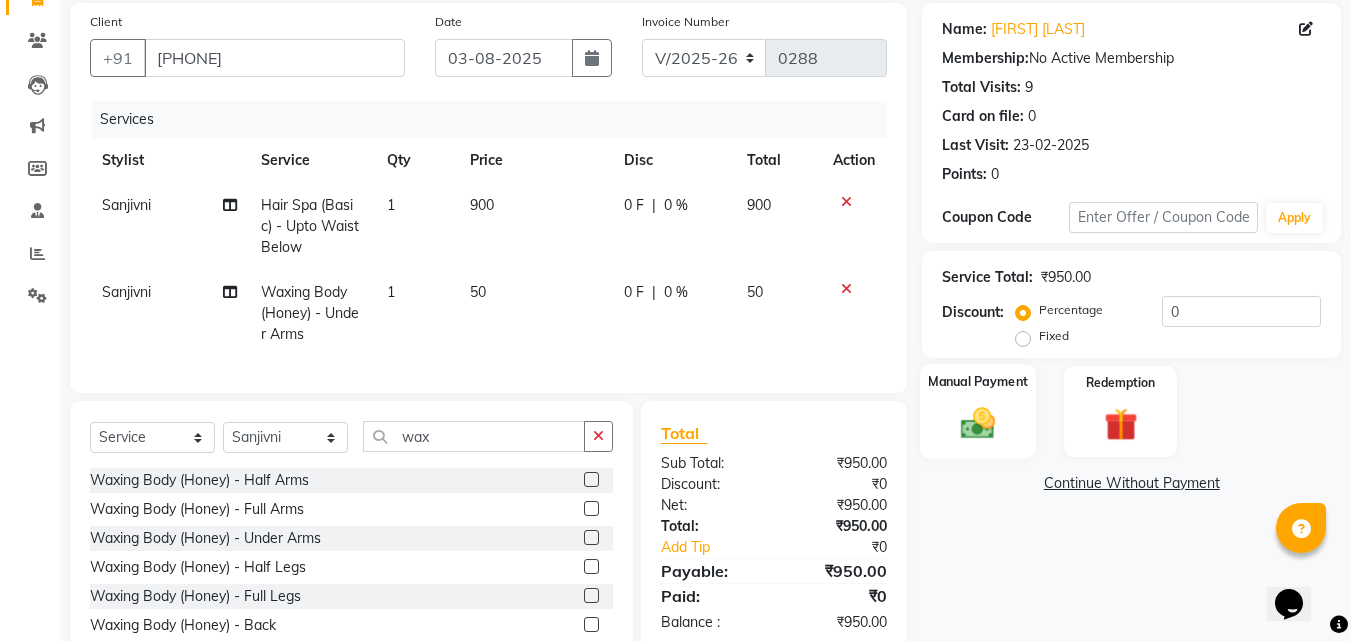 click on "Manual Payment" 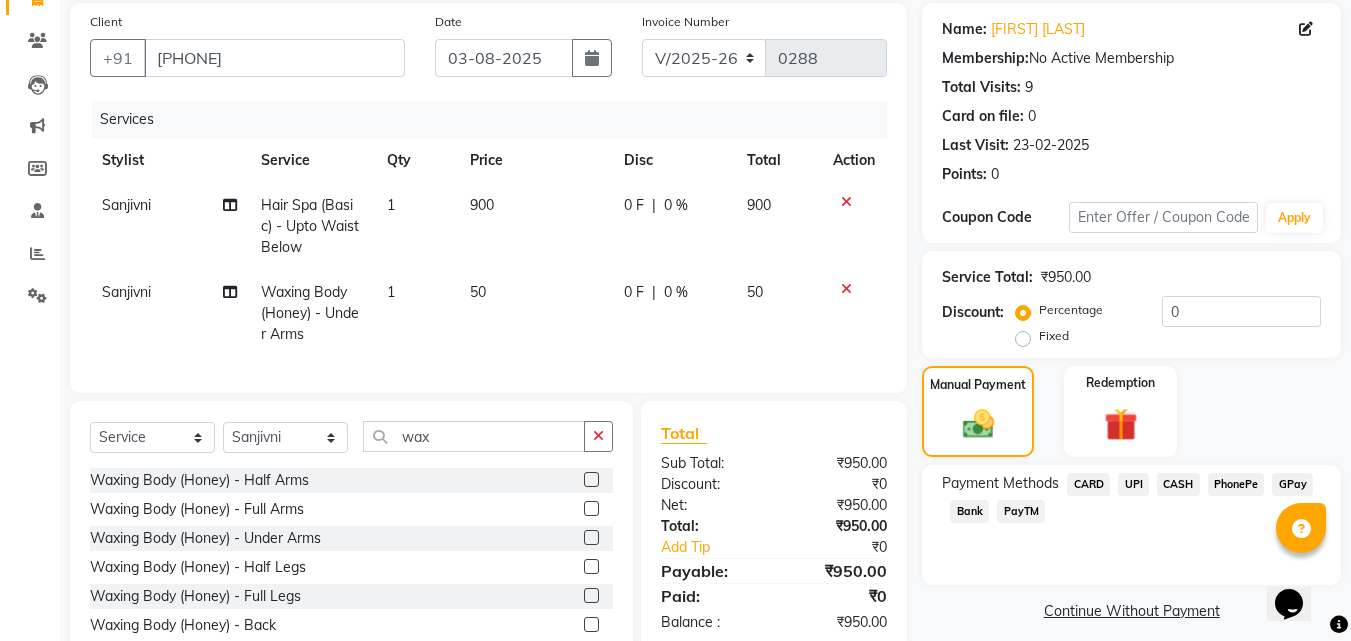 click on "CASH" 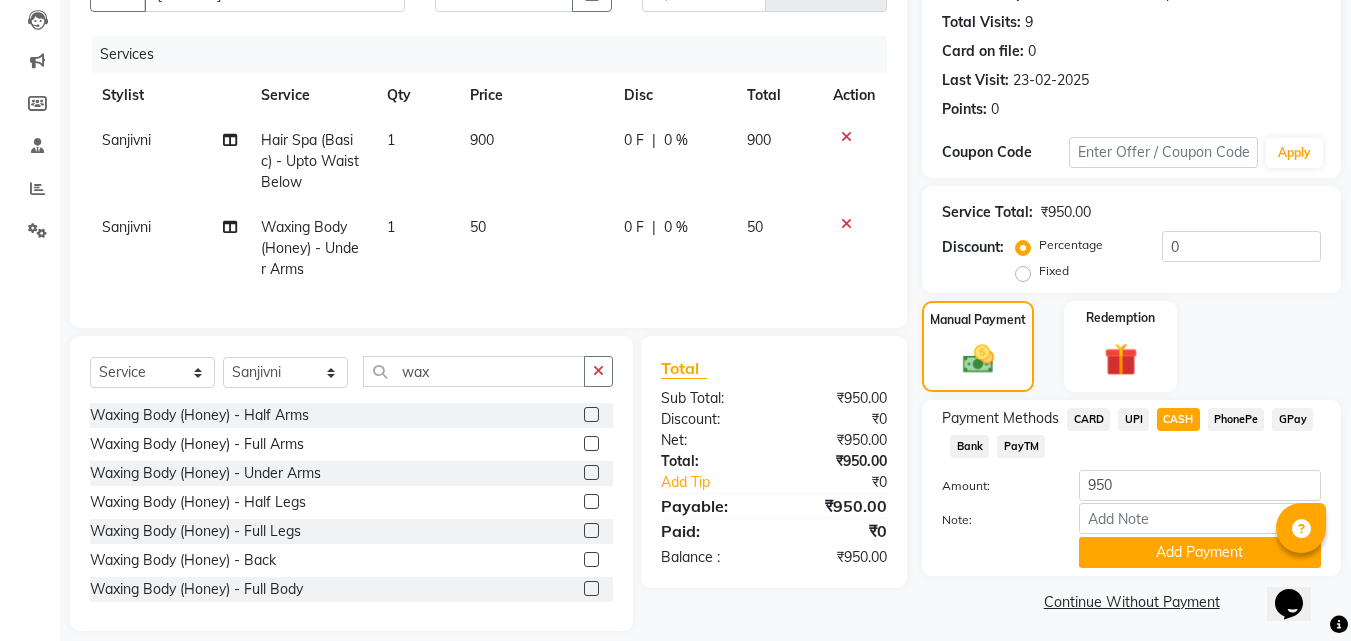 scroll, scrollTop: 247, scrollLeft: 0, axis: vertical 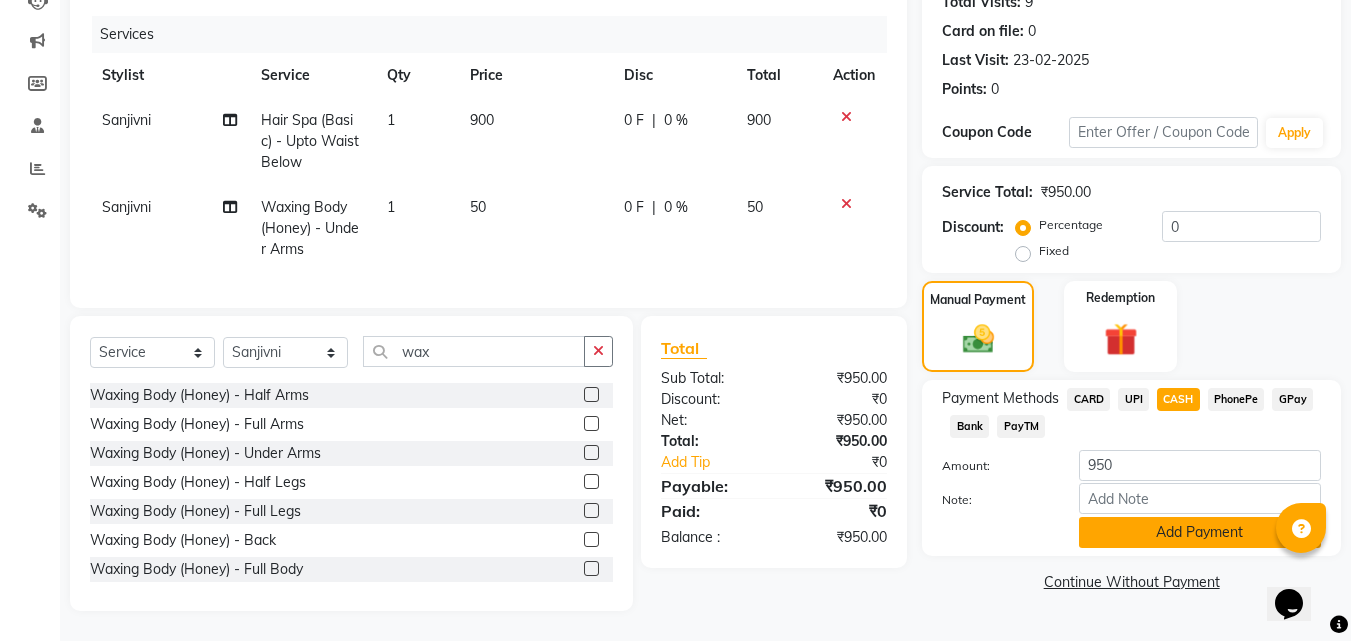 click on "Add Payment" 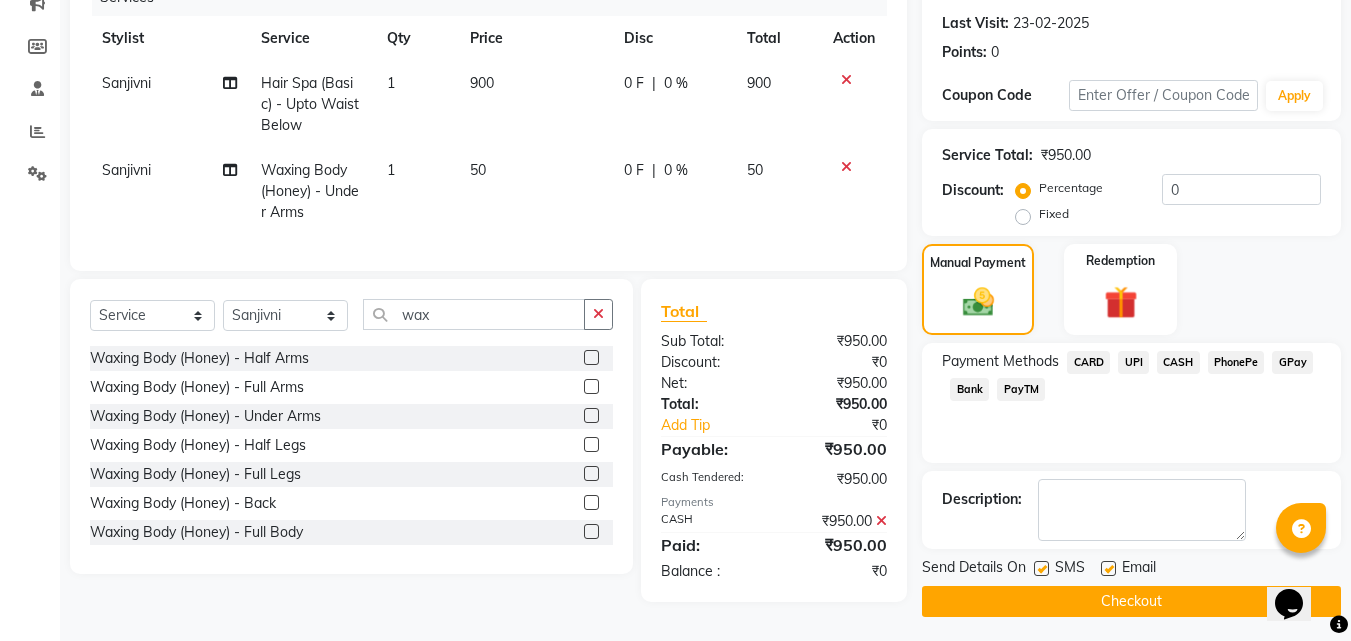 scroll, scrollTop: 275, scrollLeft: 0, axis: vertical 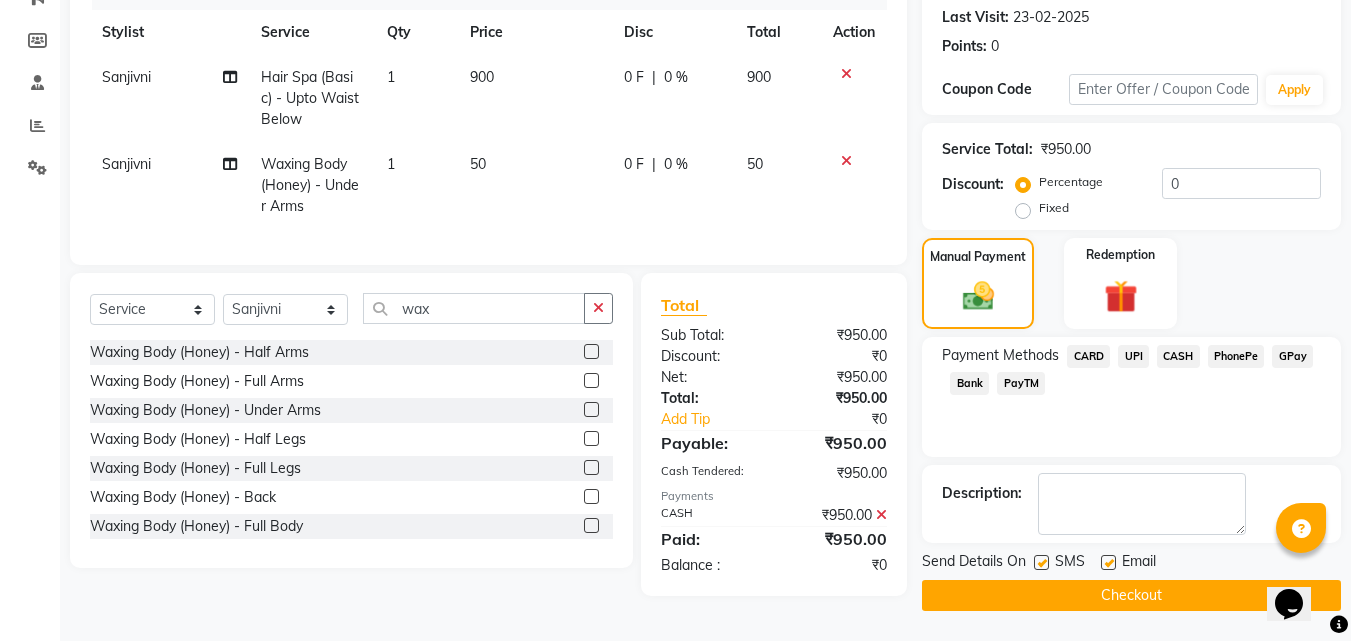 click on "Checkout" 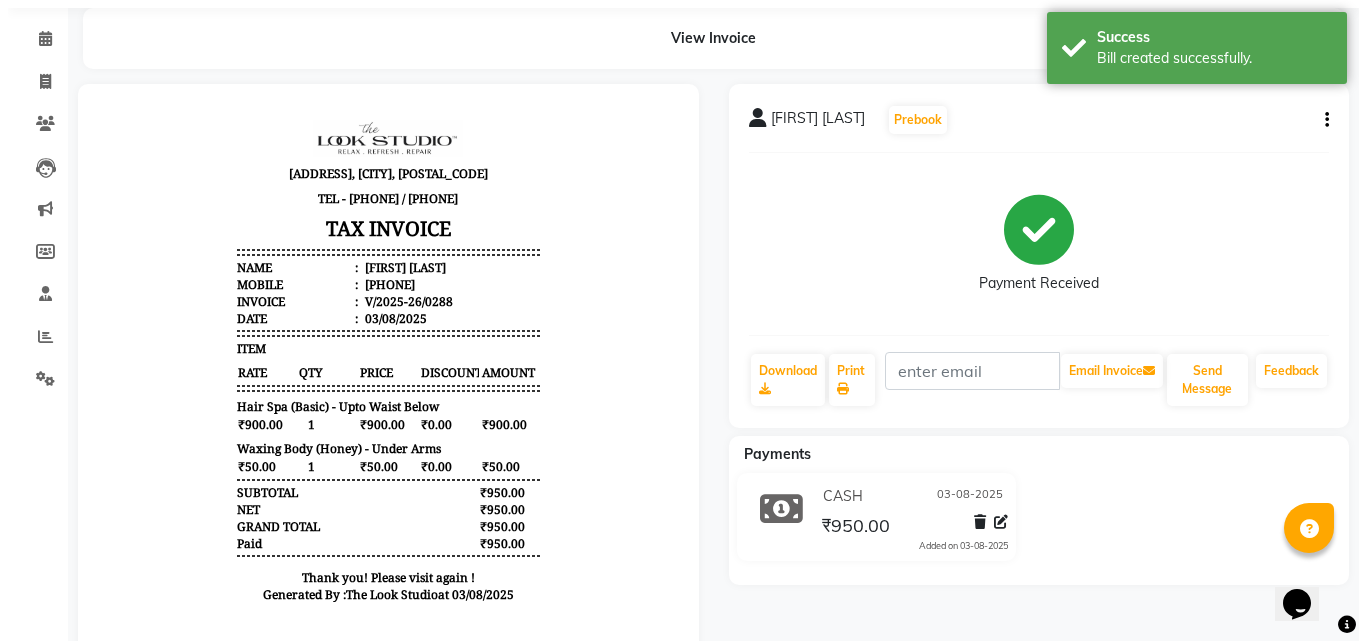 scroll, scrollTop: 0, scrollLeft: 0, axis: both 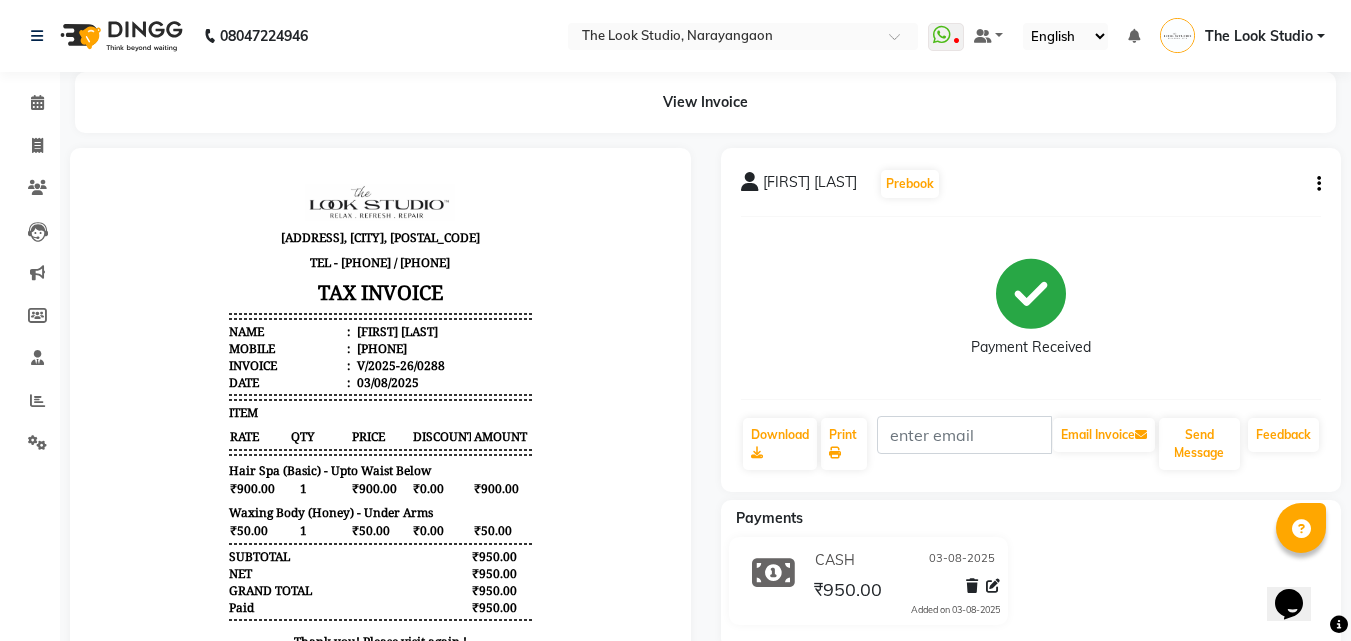 select on "service" 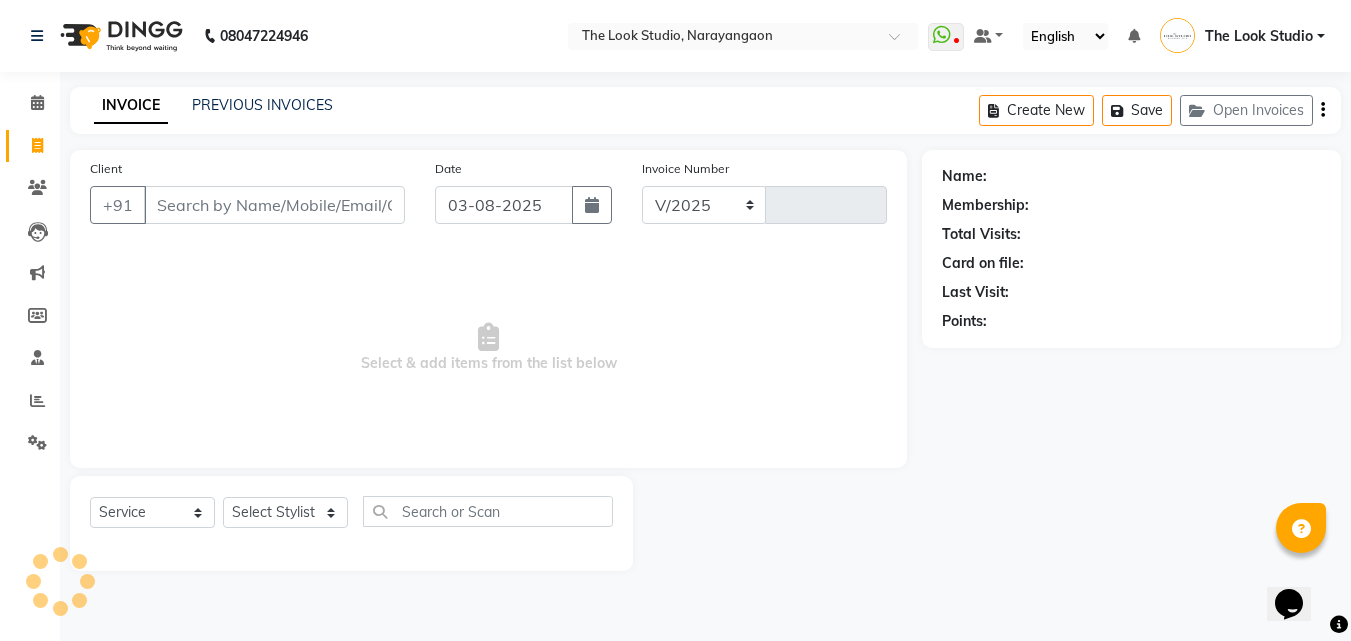 select on "867" 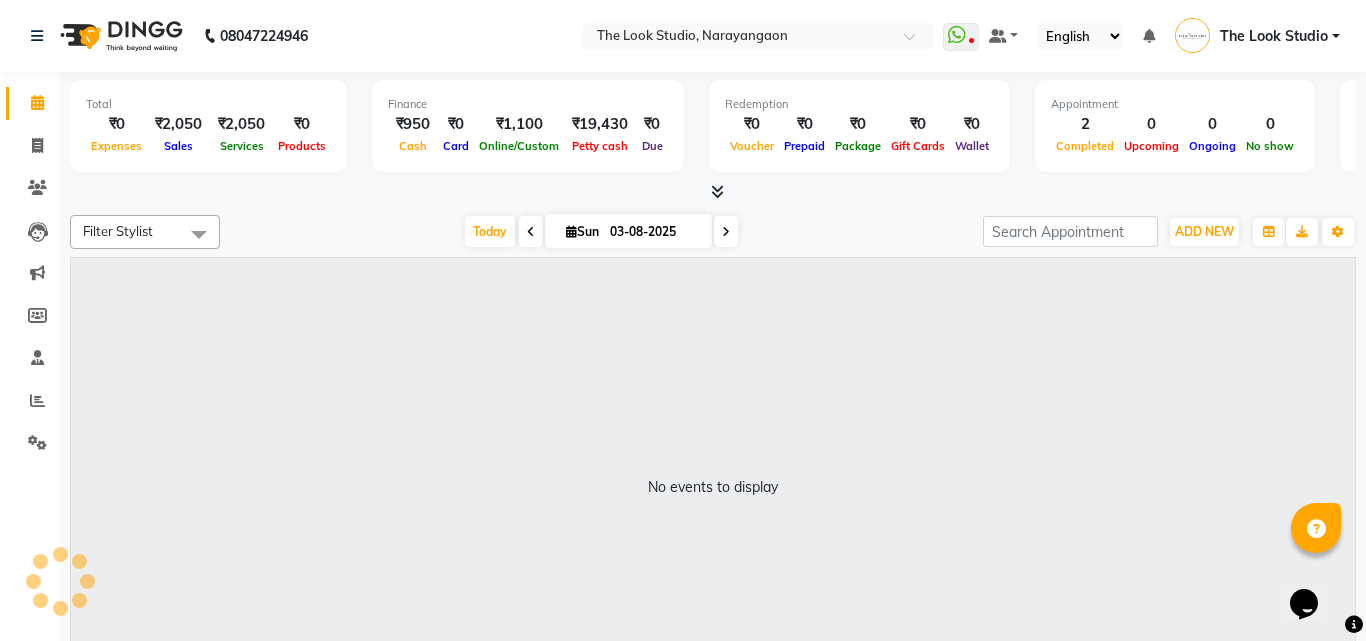 select on "en" 